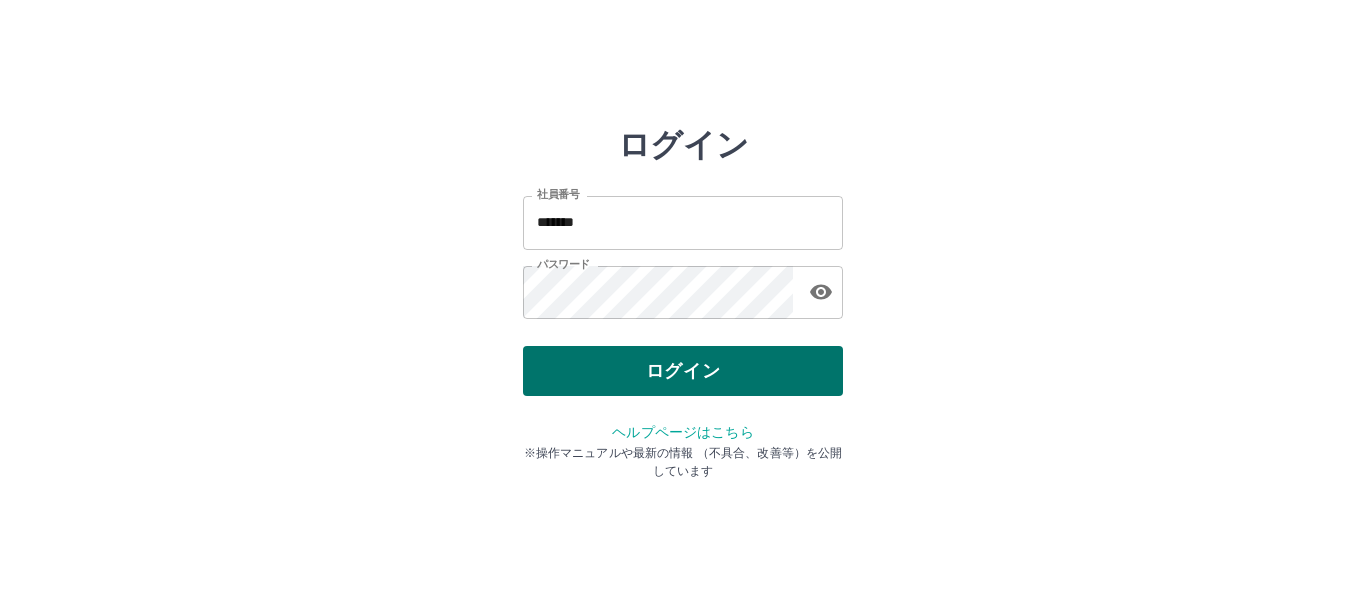 scroll, scrollTop: 0, scrollLeft: 0, axis: both 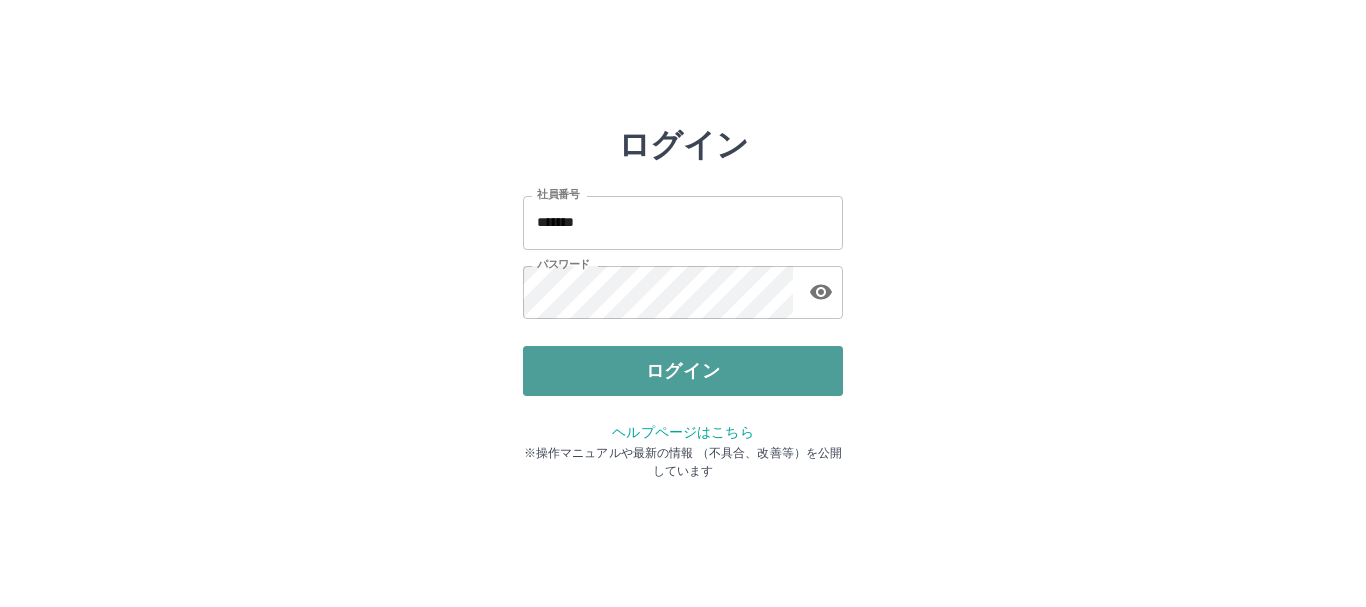 click on "ログイン" at bounding box center (683, 371) 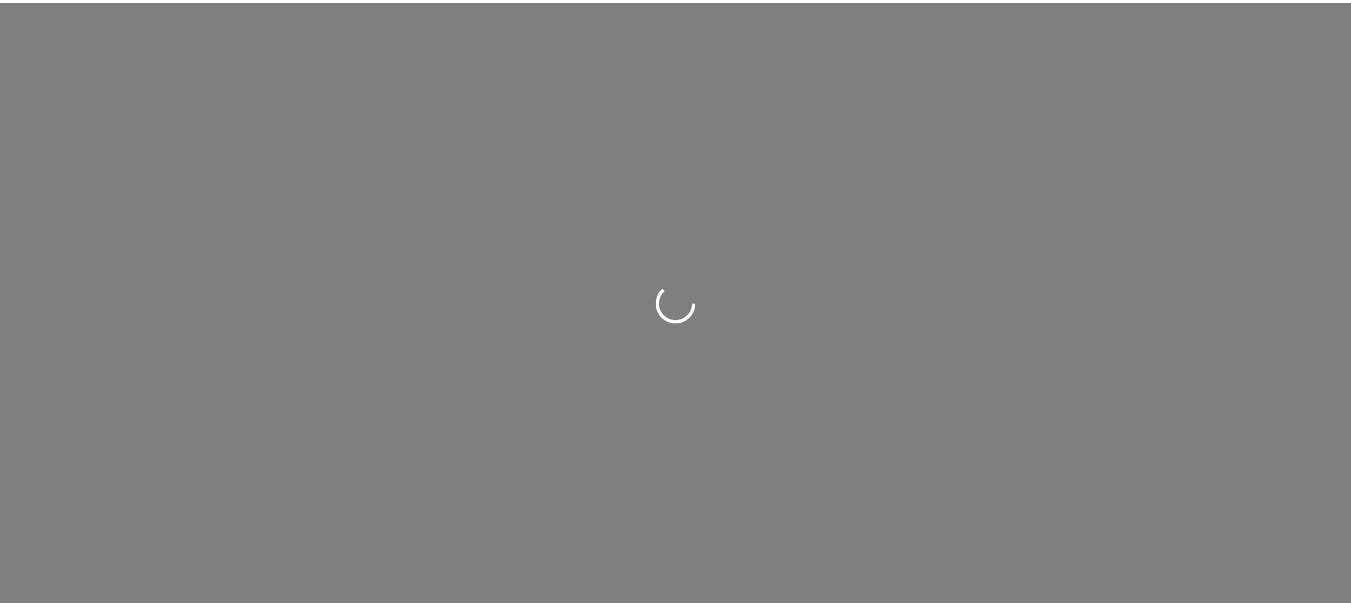 scroll, scrollTop: 0, scrollLeft: 0, axis: both 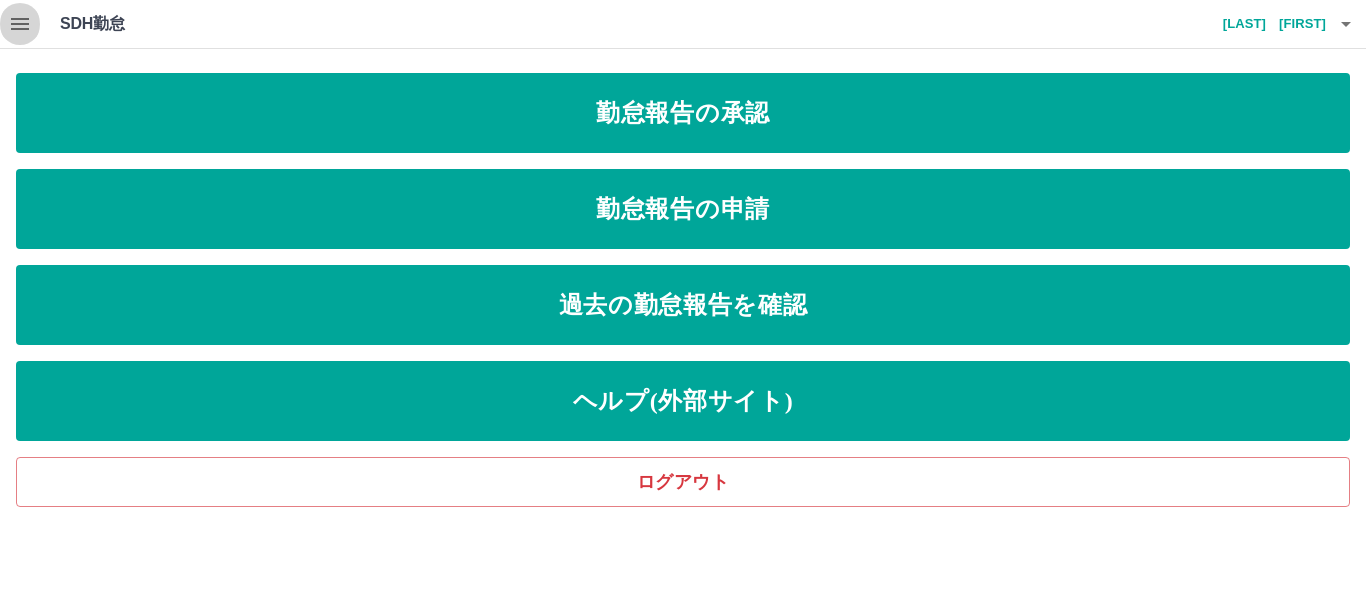 click 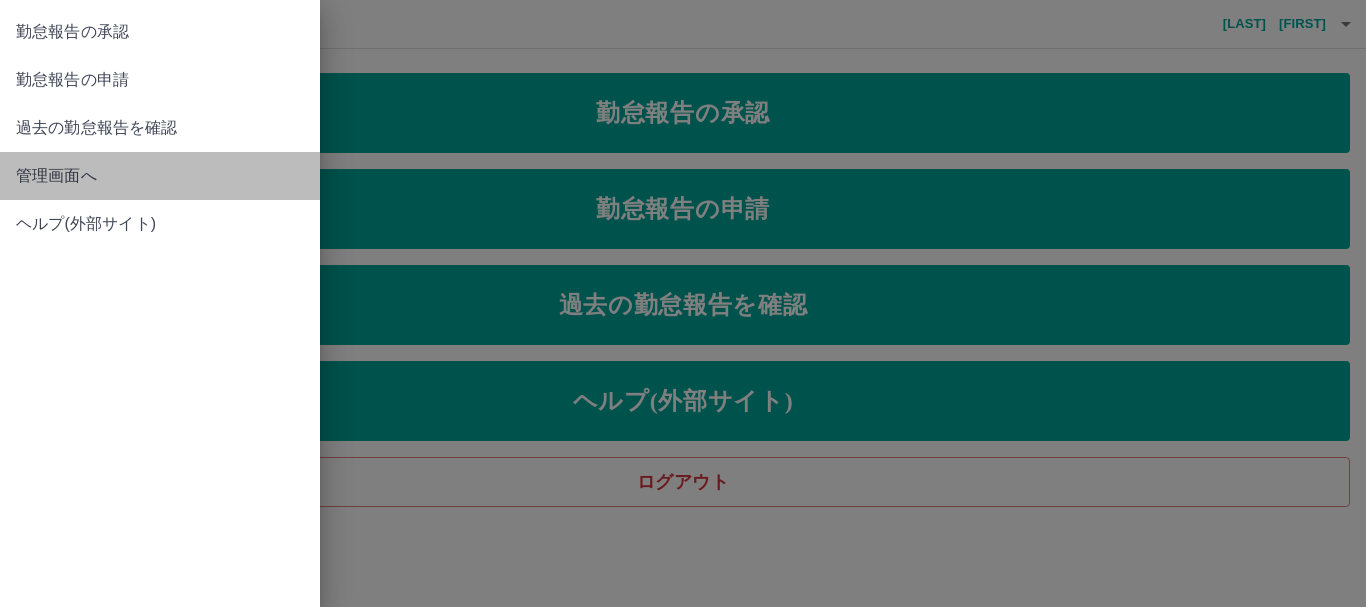 click on "管理画面へ" at bounding box center (160, 176) 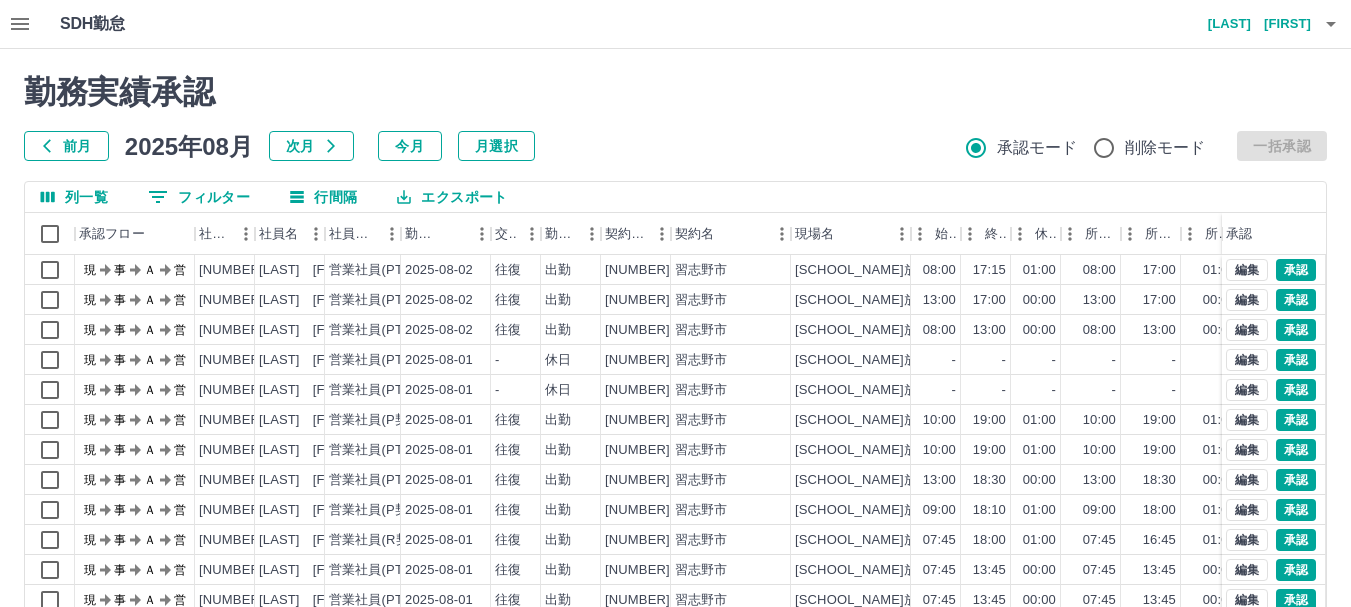 click on "勤務実績承認 前月 2025年08月 次月 今月 月選択 承認モード 削除モード 一括承認" at bounding box center (675, 117) 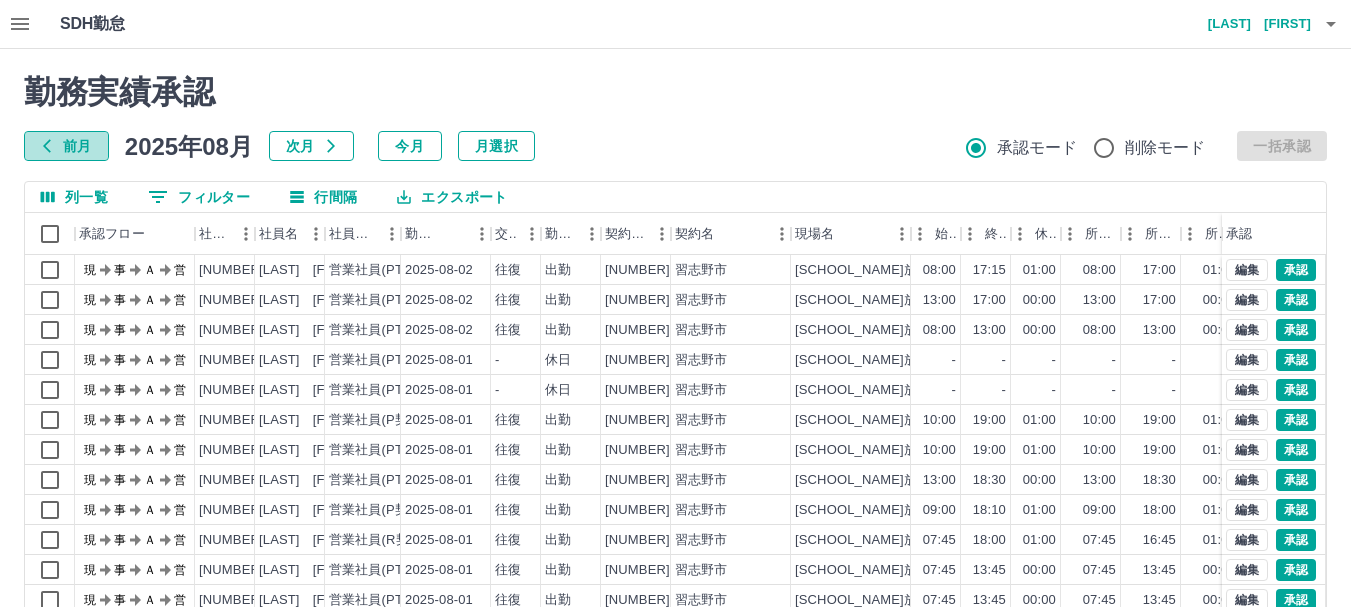 click on "前月" at bounding box center [66, 146] 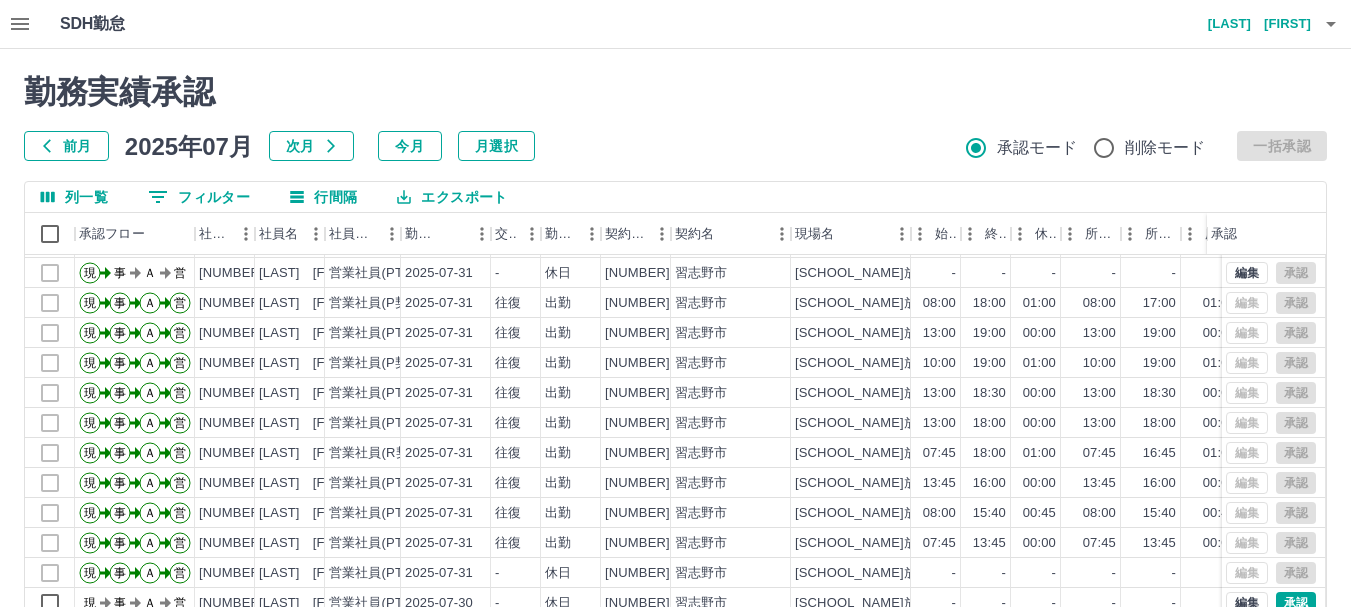scroll, scrollTop: 102, scrollLeft: 0, axis: vertical 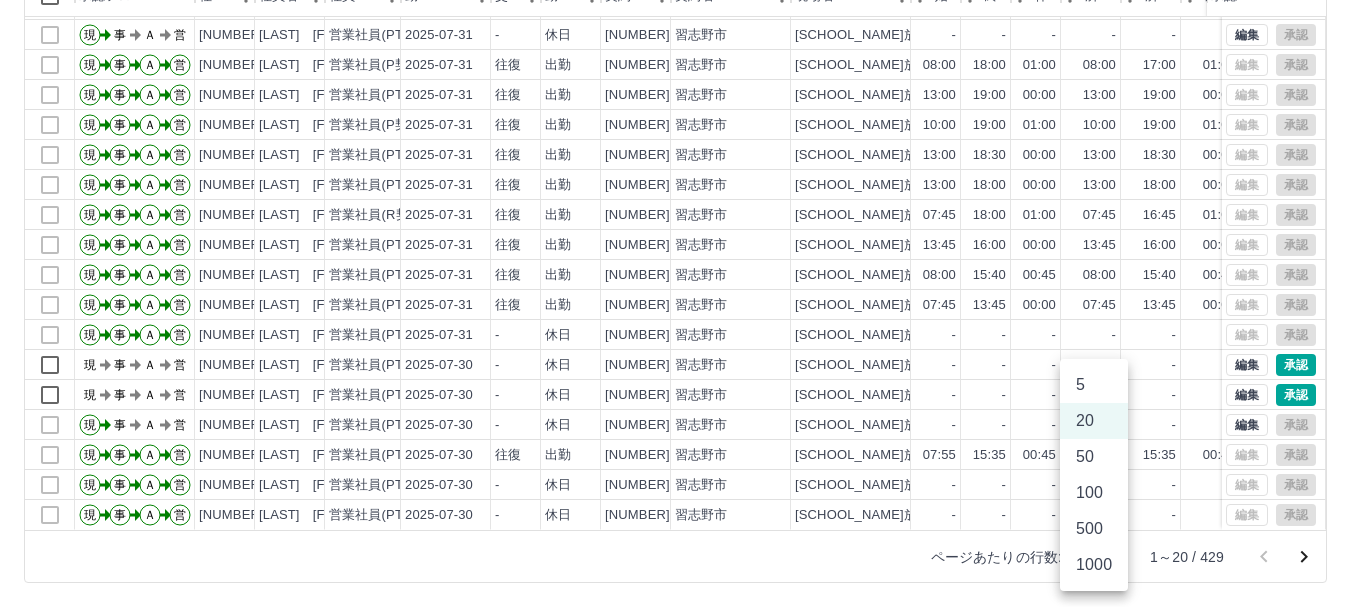 click on "SDH勤怠 谷木　舞衣 勤務実績承認 前月 2025年07月 次月 今月 月選択 承認モード 削除モード 一括承認 列一覧 0 フィルター 行間隔 エクスポート 承認フロー 社員番号 社員名 社員区分 勤務日 交通費 勤務区分 契約コード 契約名 現場名 始業 終業 休憩 所定開始 所定終業 所定休憩 拘束 勤務 遅刻等 コメント ステータス 承認 現 事 Ａ 営 0086346 千葉　加奈子 営業社員(PT契約) 2025-07-31  -  休日 40640001 習志野市 大久保東小学校地区放課後児童会 - - - - - - 00:00 00:00 00:00 事務担当者承認待 現 事 Ａ 営 0101239 原　由華 営業社員(PT契約) 2025-07-31  -  休日 40640001 習志野市 大久保東小学校地区放課後児童会 - - - - - - 00:00 00:00 00:00 事務担当者承認待 現 事 Ａ 営 0087896 林　優羽 営業社員(PT契約) 2025-07-31  -  休日 40640001 習志野市 大久保東小学校地区放課後児童会 - - - - - - 00:00 00:00 -" at bounding box center (683, 184) 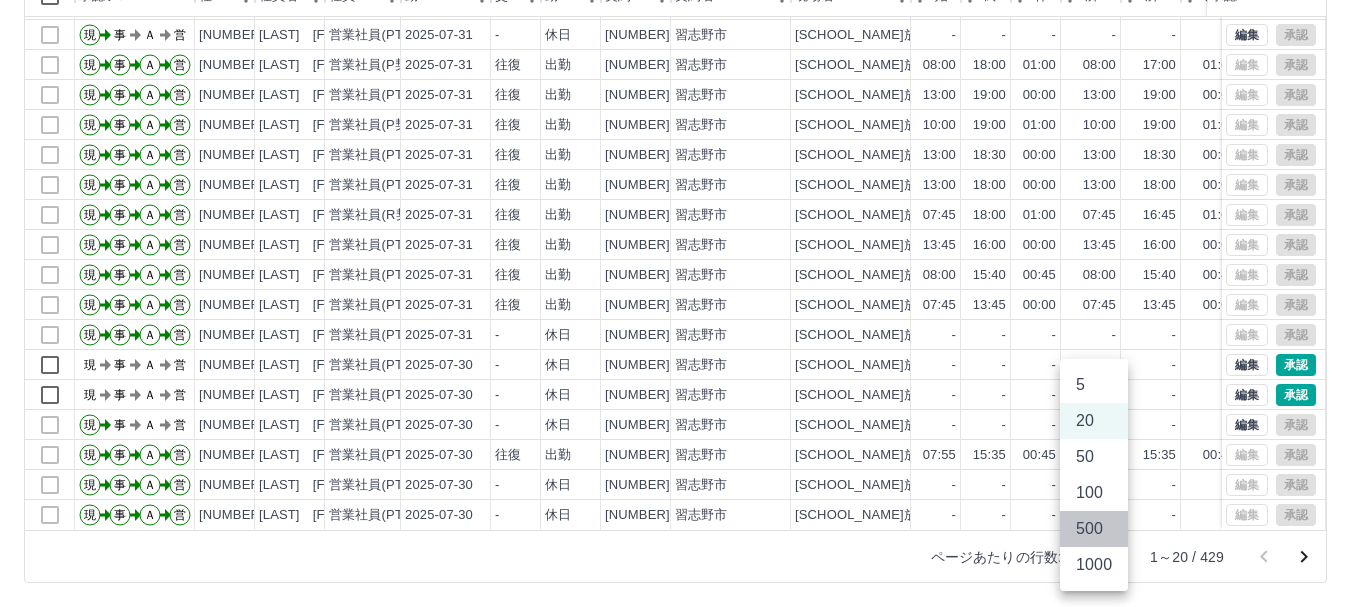 click on "500" at bounding box center [1094, 529] 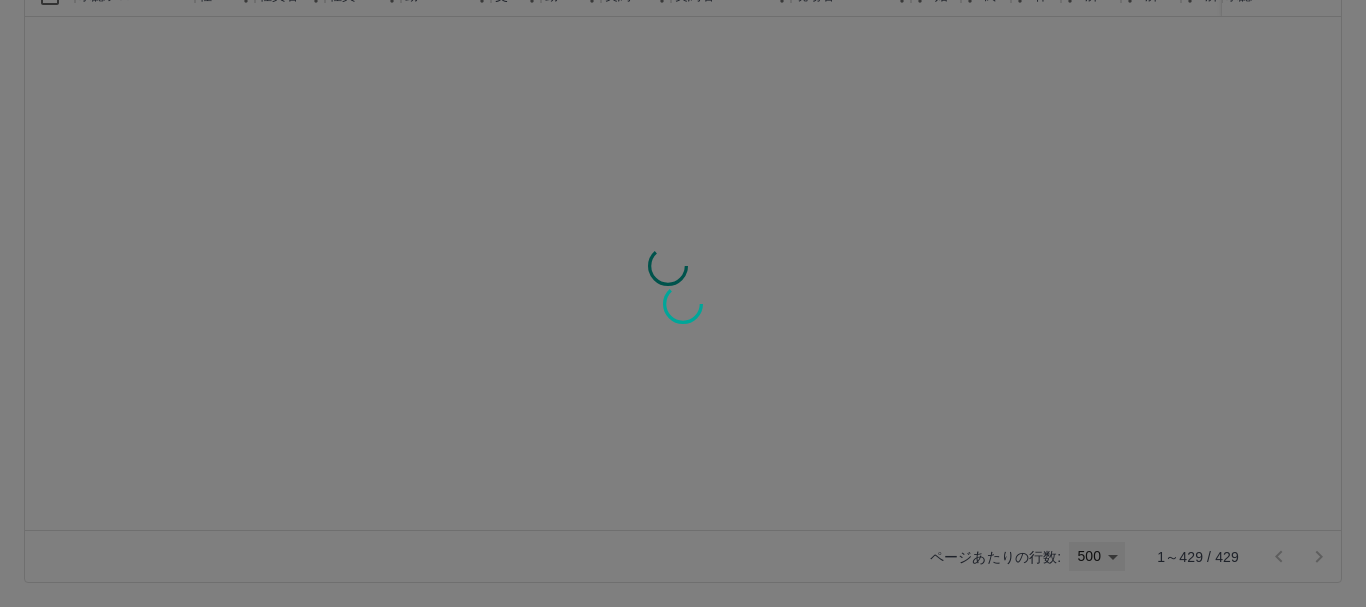 type on "***" 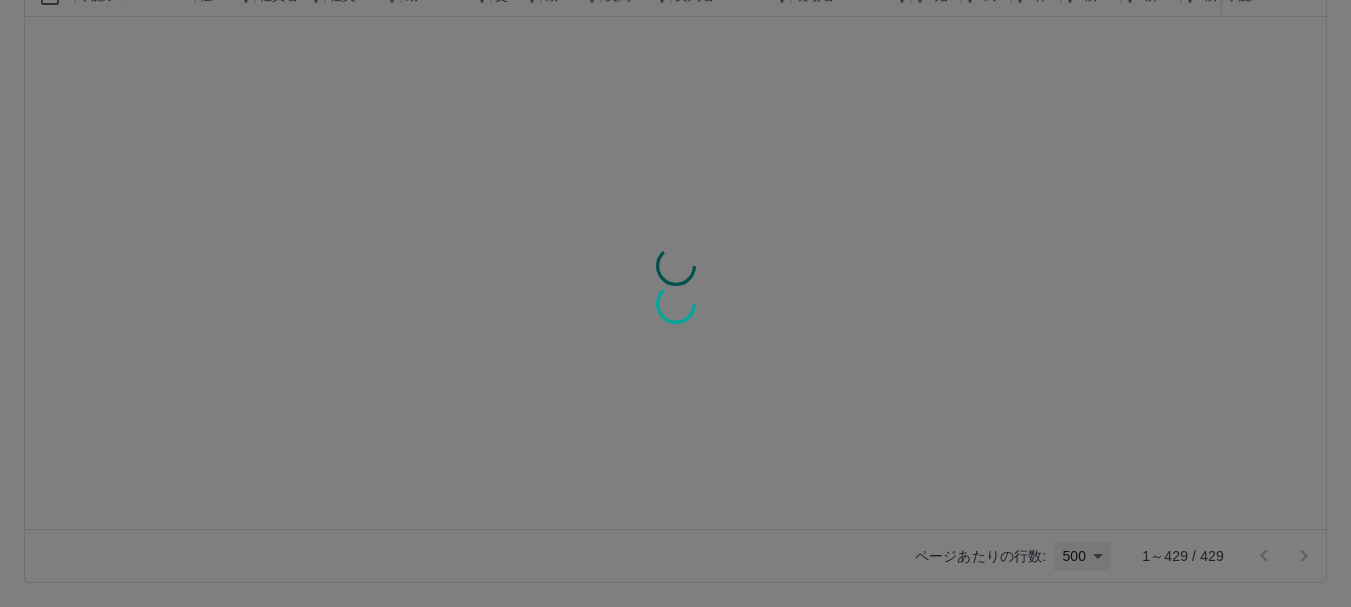 scroll, scrollTop: 0, scrollLeft: 0, axis: both 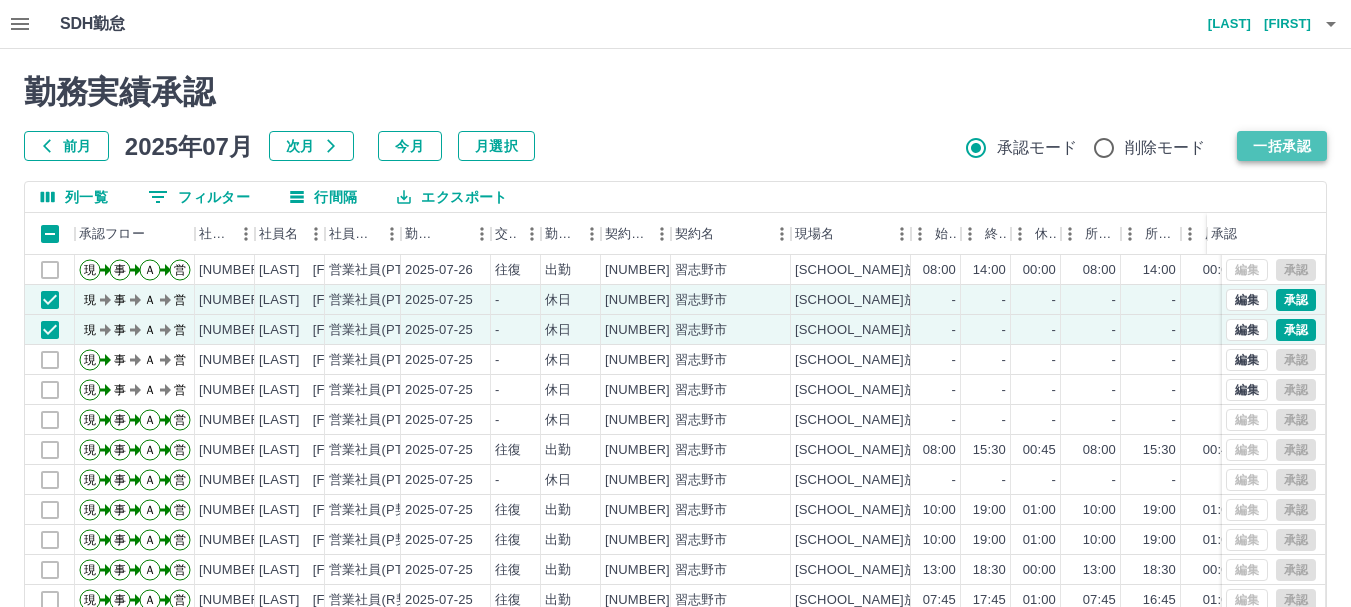 click on "一括承認" at bounding box center [1282, 146] 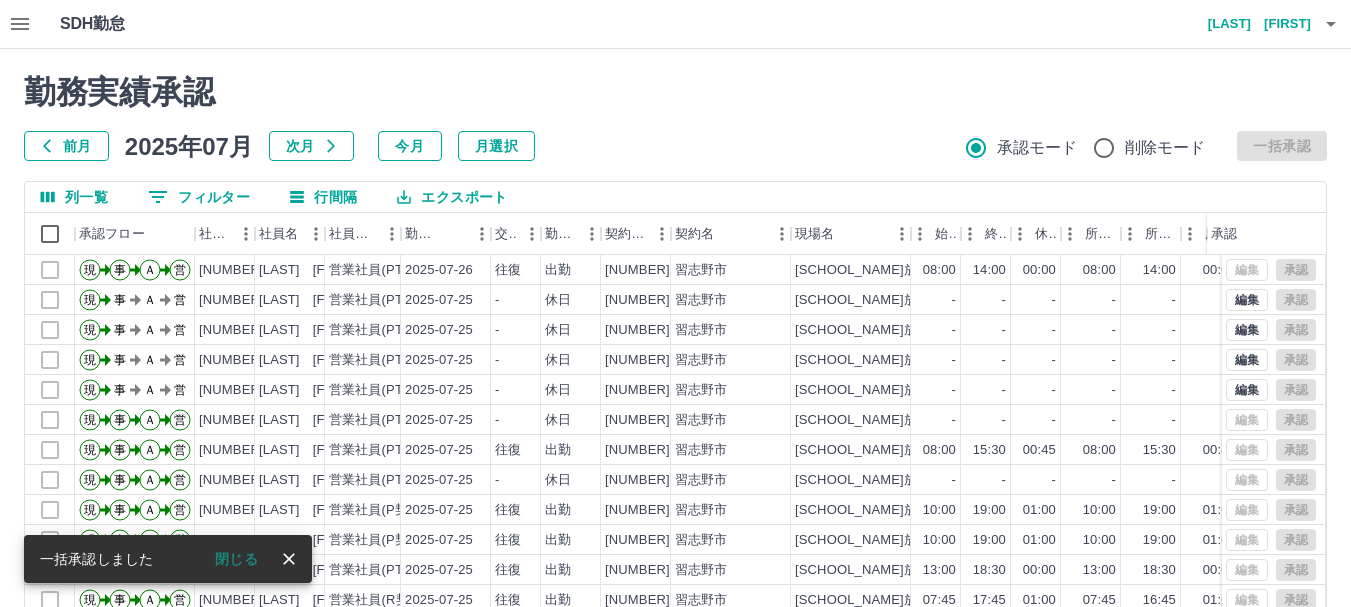click on "勤務実績承認" at bounding box center (675, 92) 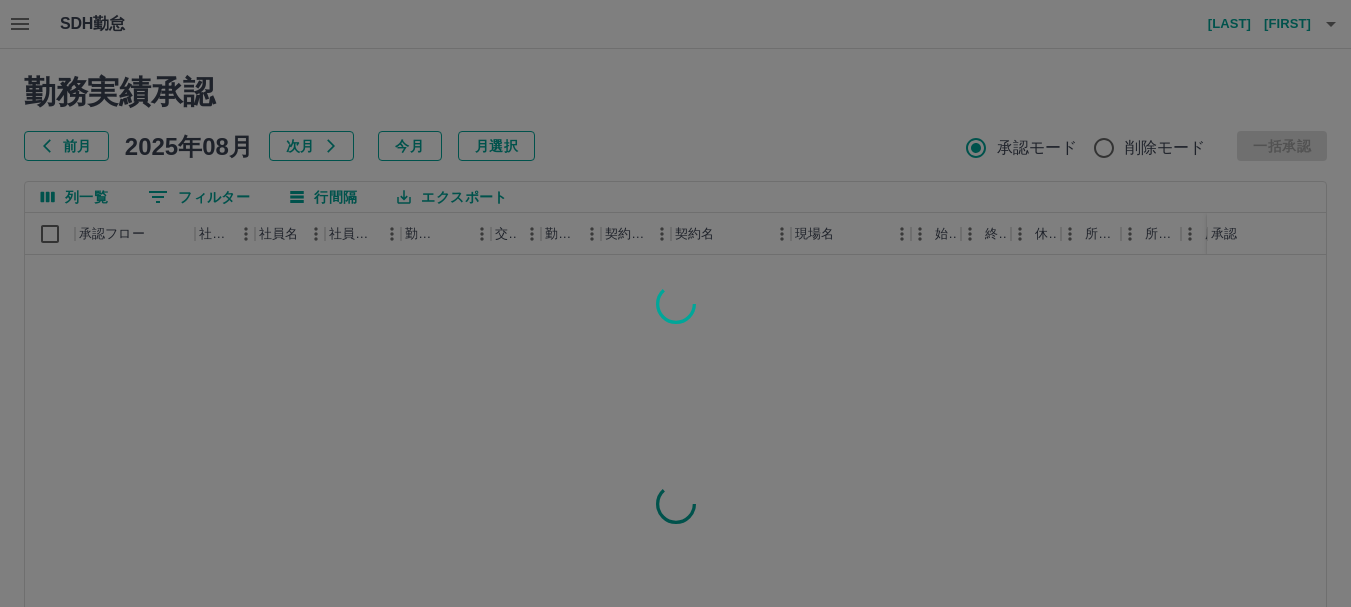 scroll, scrollTop: 0, scrollLeft: 0, axis: both 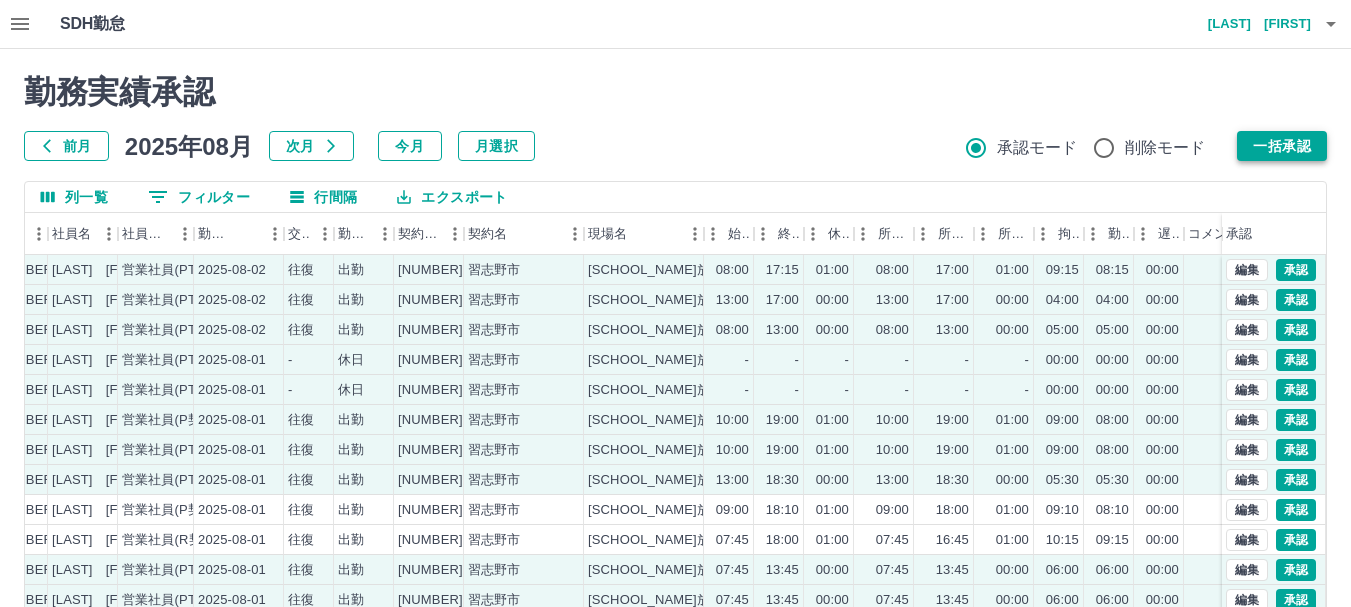 click on "一括承認" at bounding box center [1282, 146] 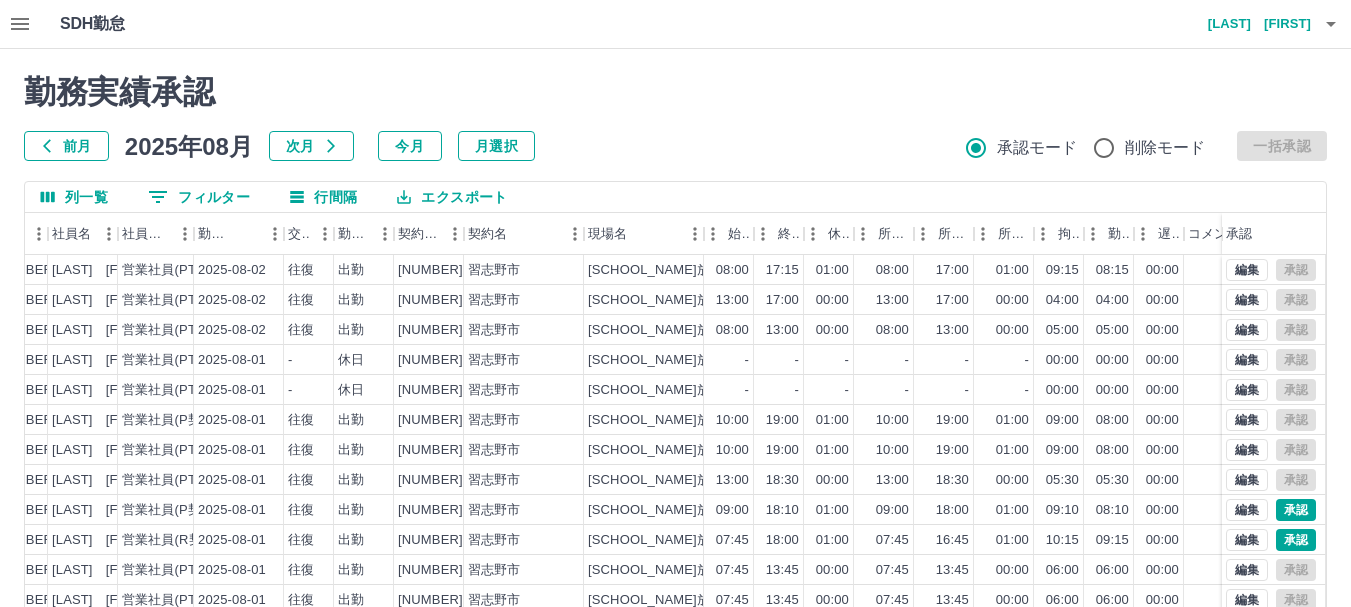 scroll, scrollTop: 100, scrollLeft: 0, axis: vertical 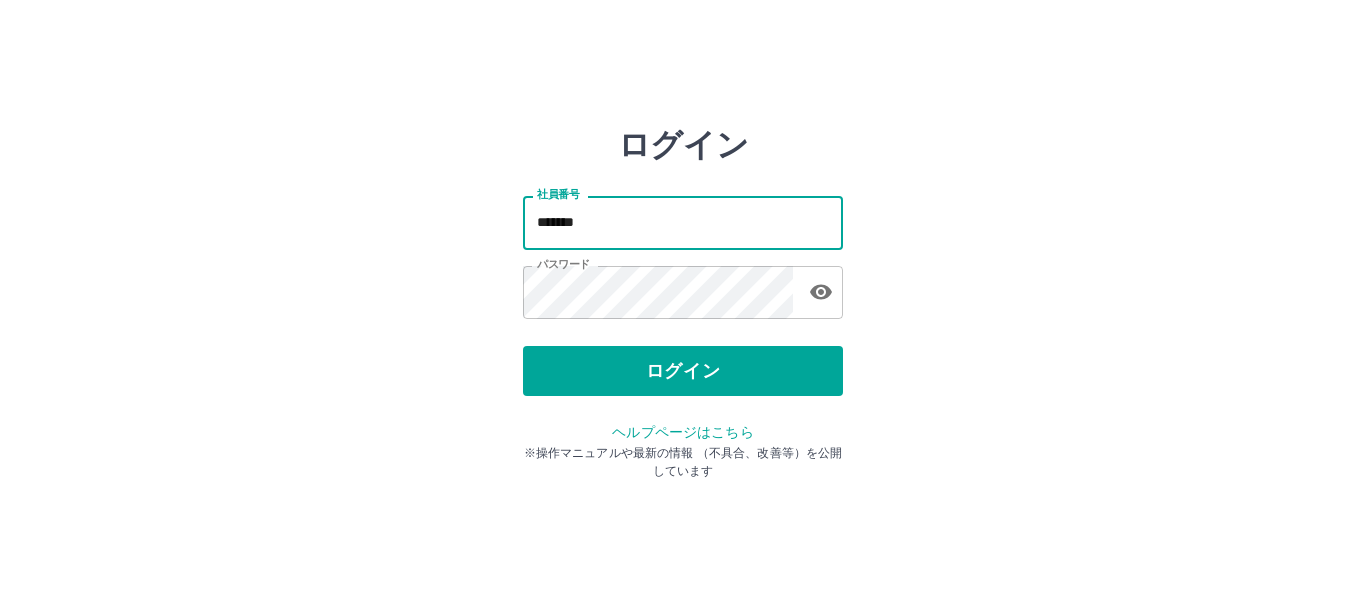 click on "*******" at bounding box center [683, 222] 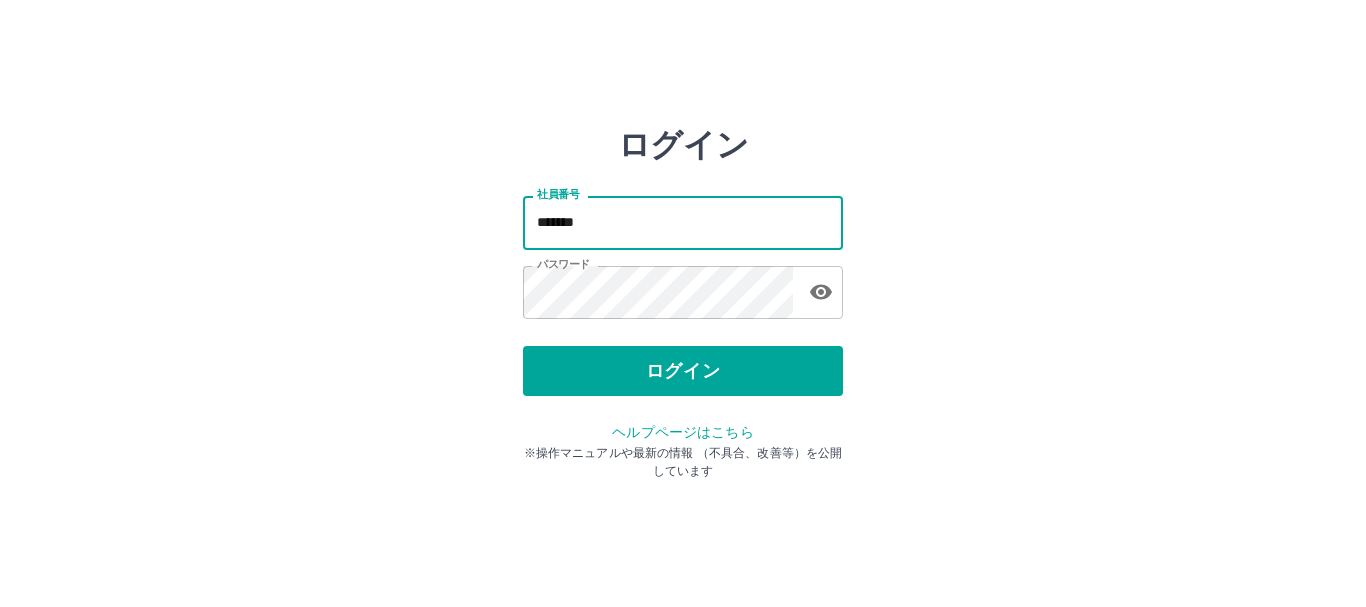 type on "*******" 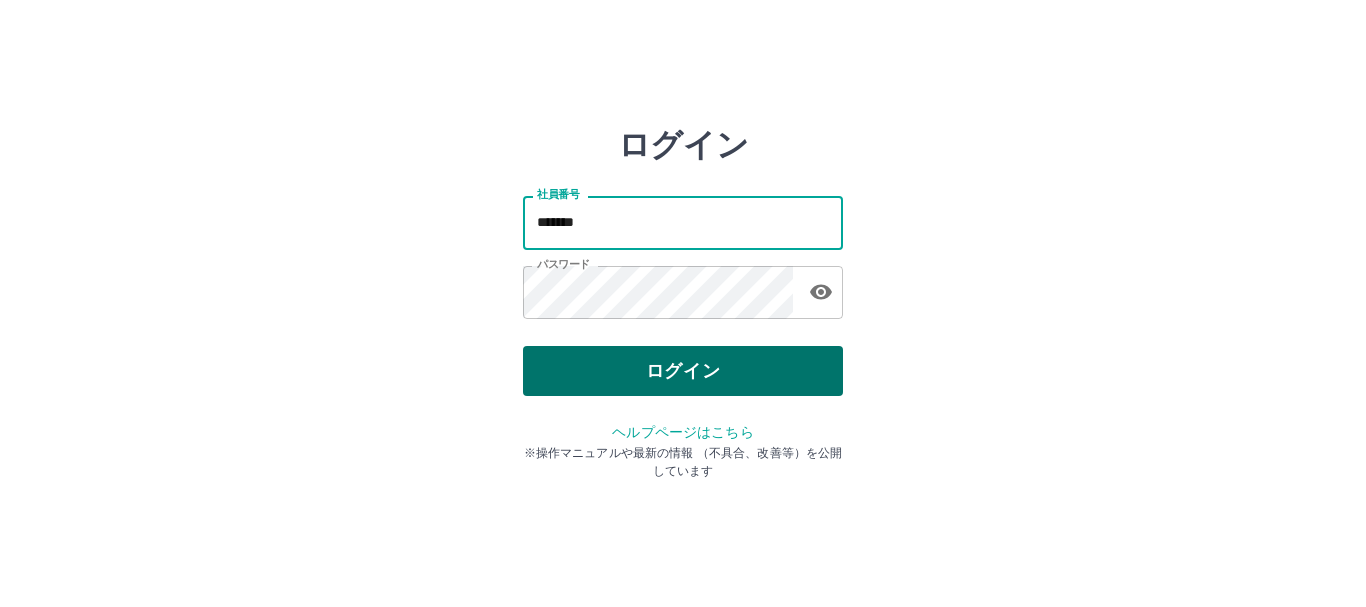 click on "ログイン" at bounding box center (683, 371) 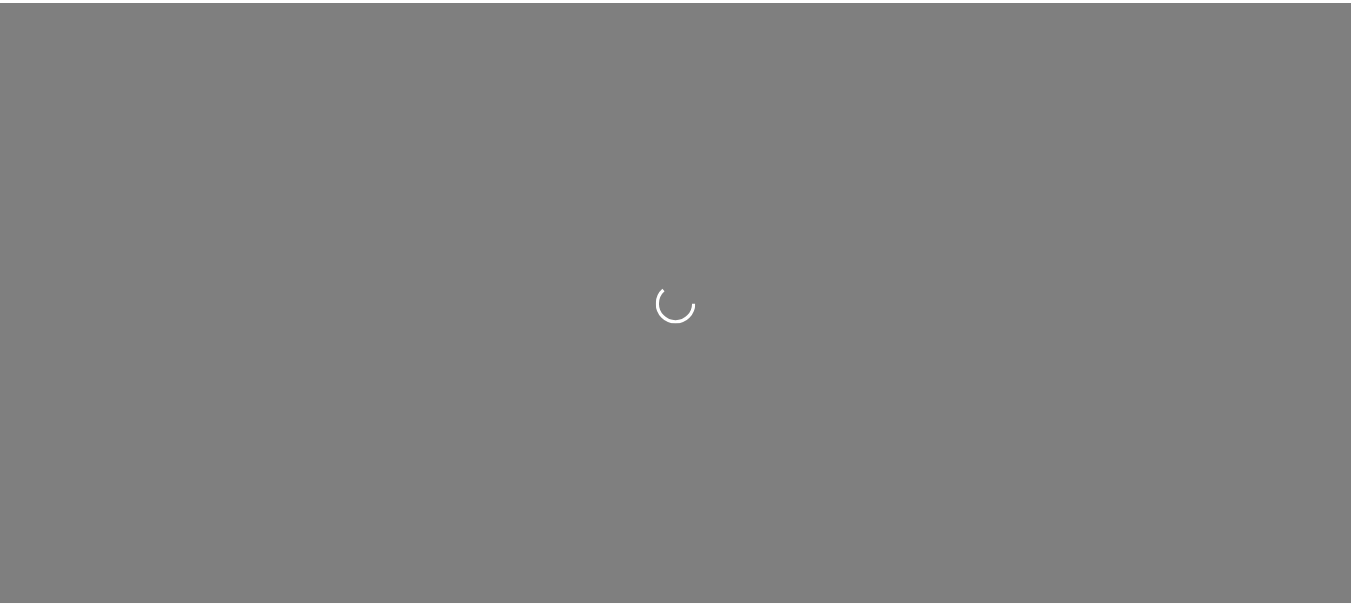 scroll, scrollTop: 0, scrollLeft: 0, axis: both 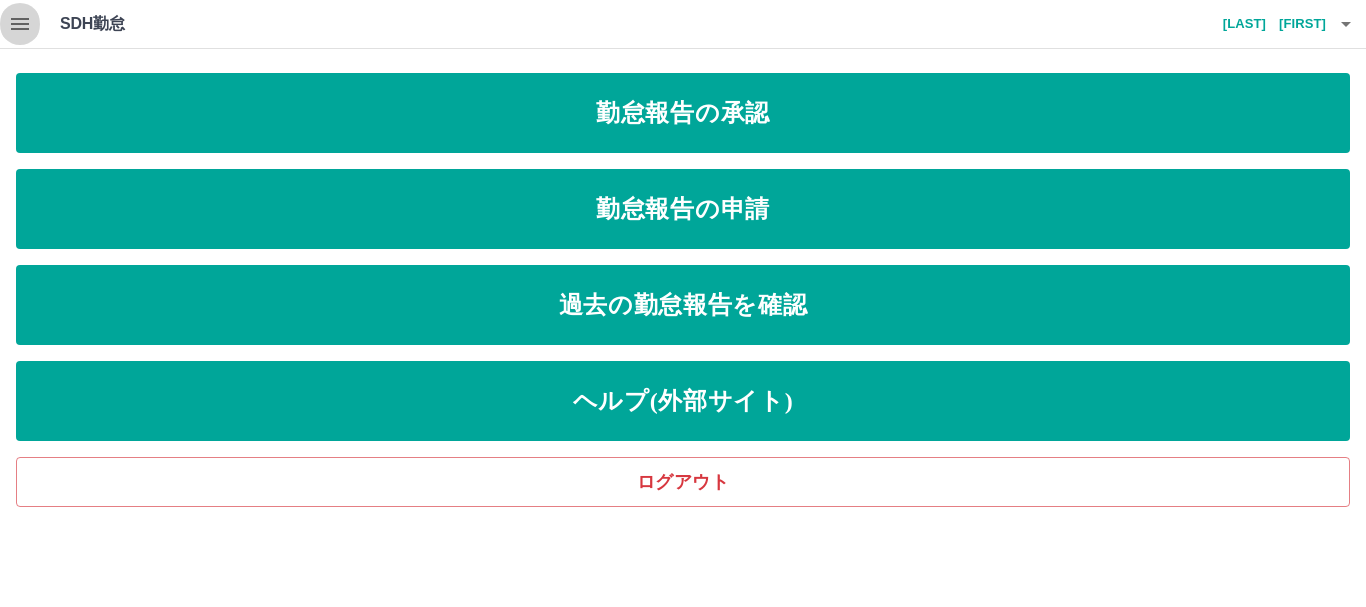click 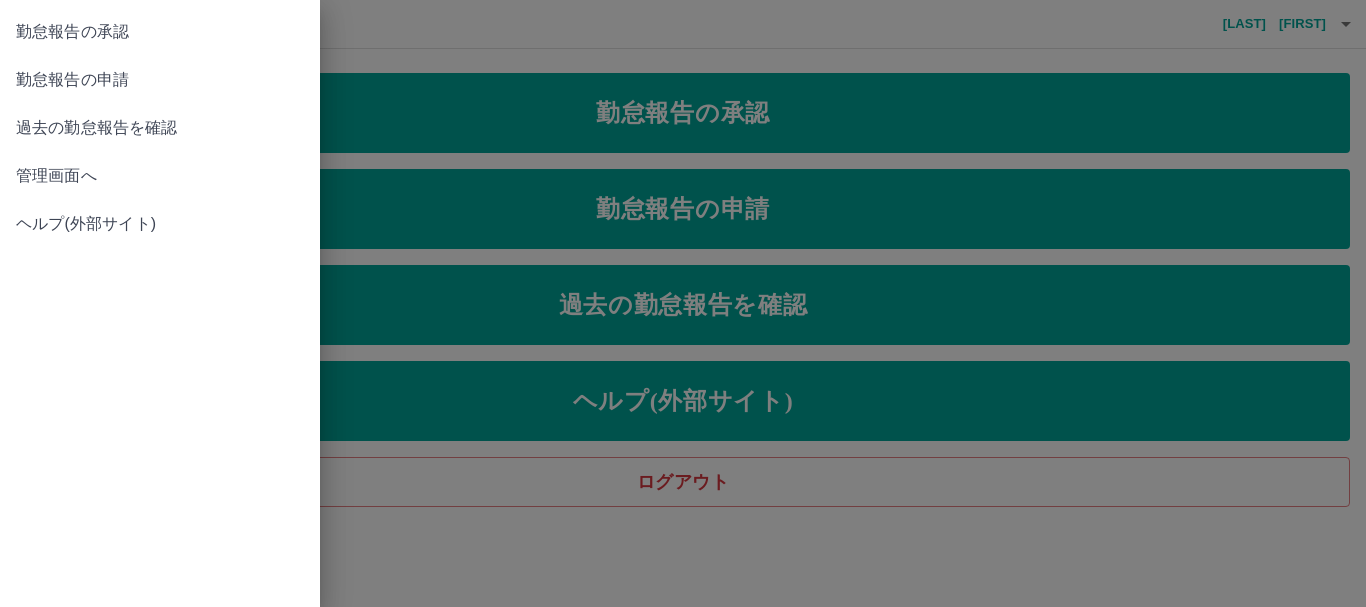 click on "管理画面へ" at bounding box center [160, 176] 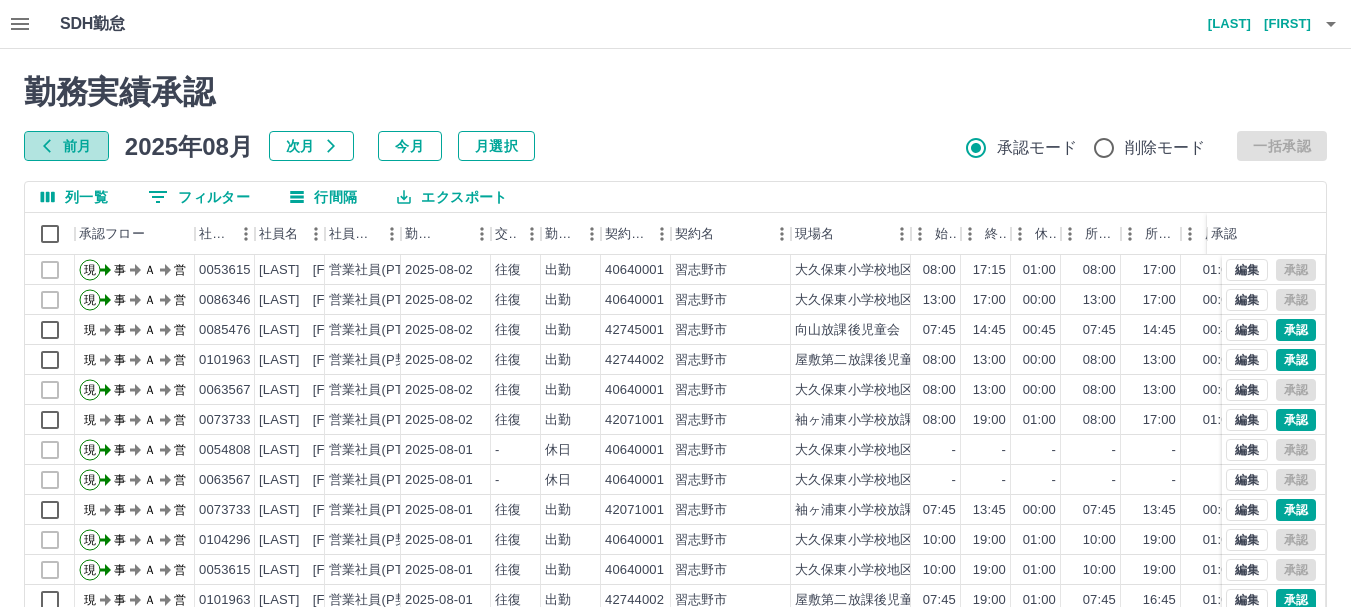 click on "前月" at bounding box center (66, 146) 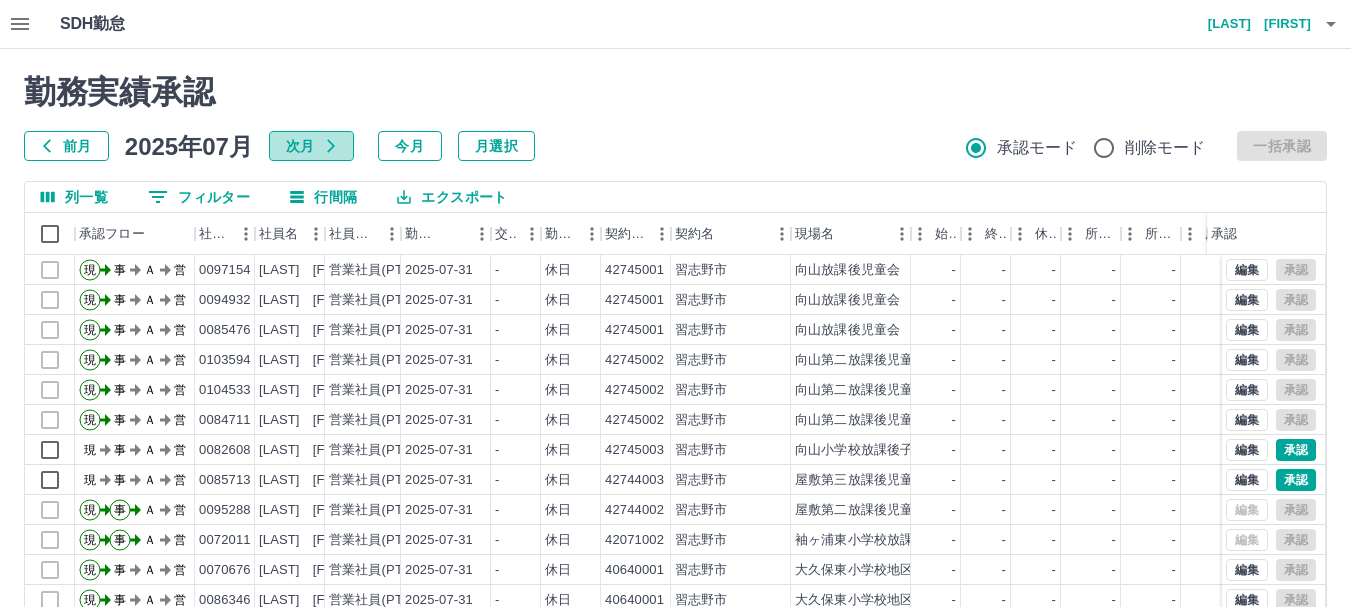 click on "次月" at bounding box center (311, 146) 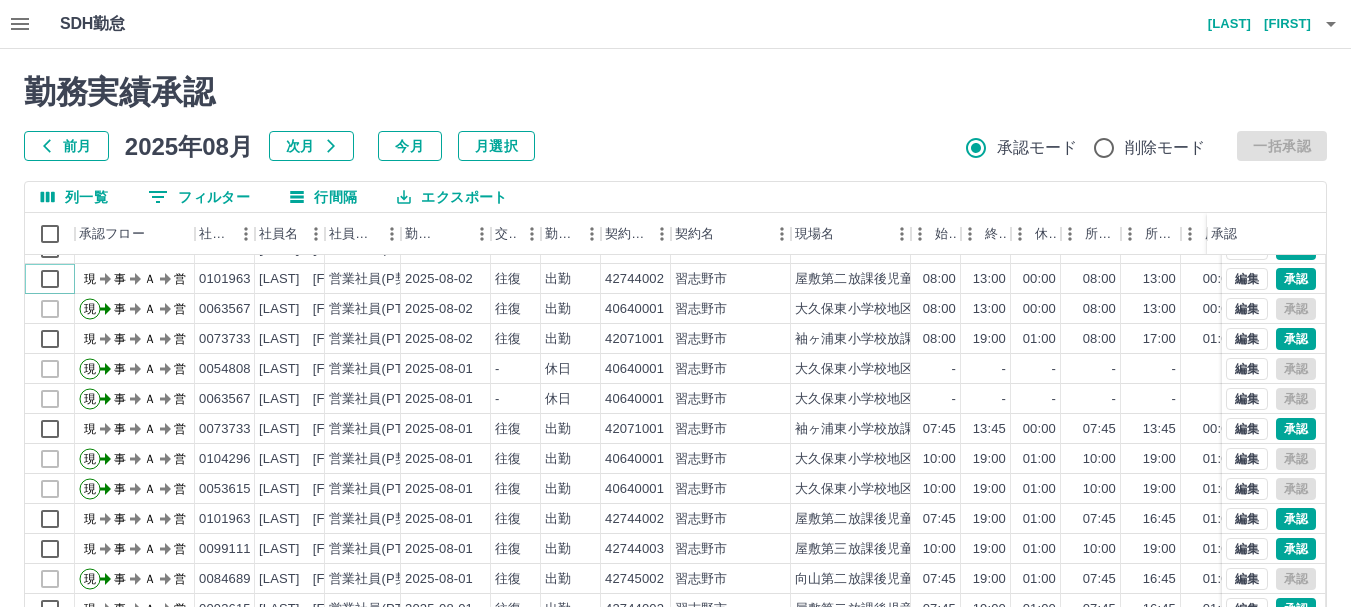 scroll, scrollTop: 100, scrollLeft: 0, axis: vertical 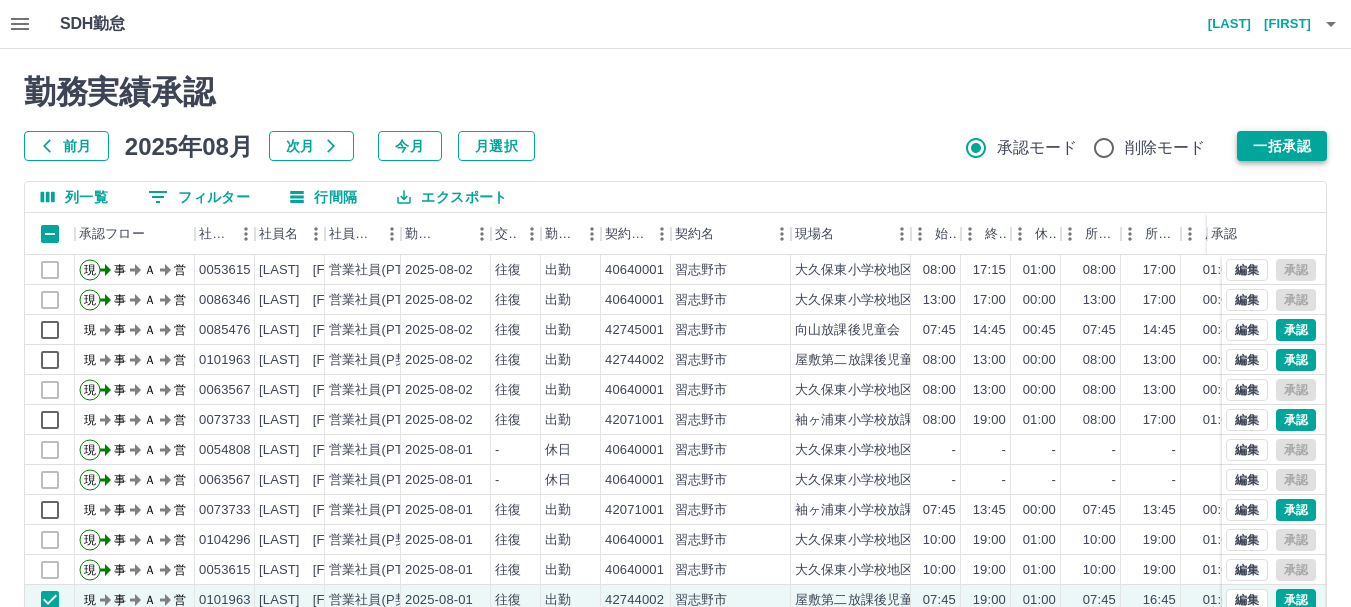 click on "一括承認" at bounding box center (1282, 146) 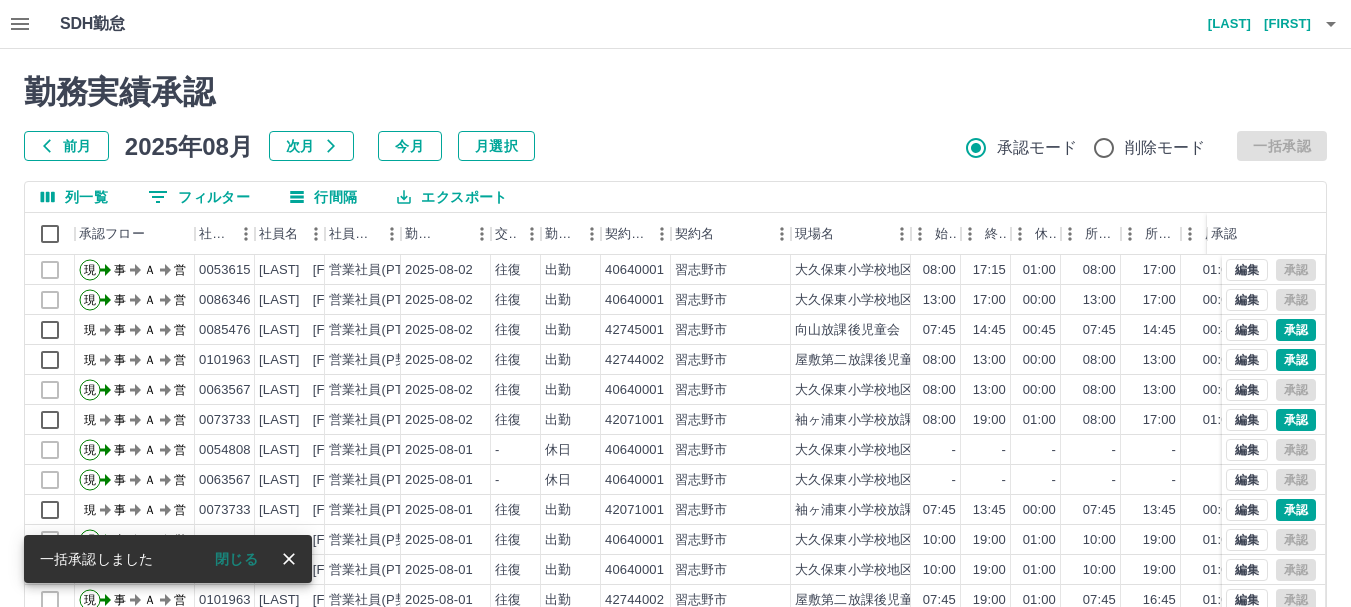 click 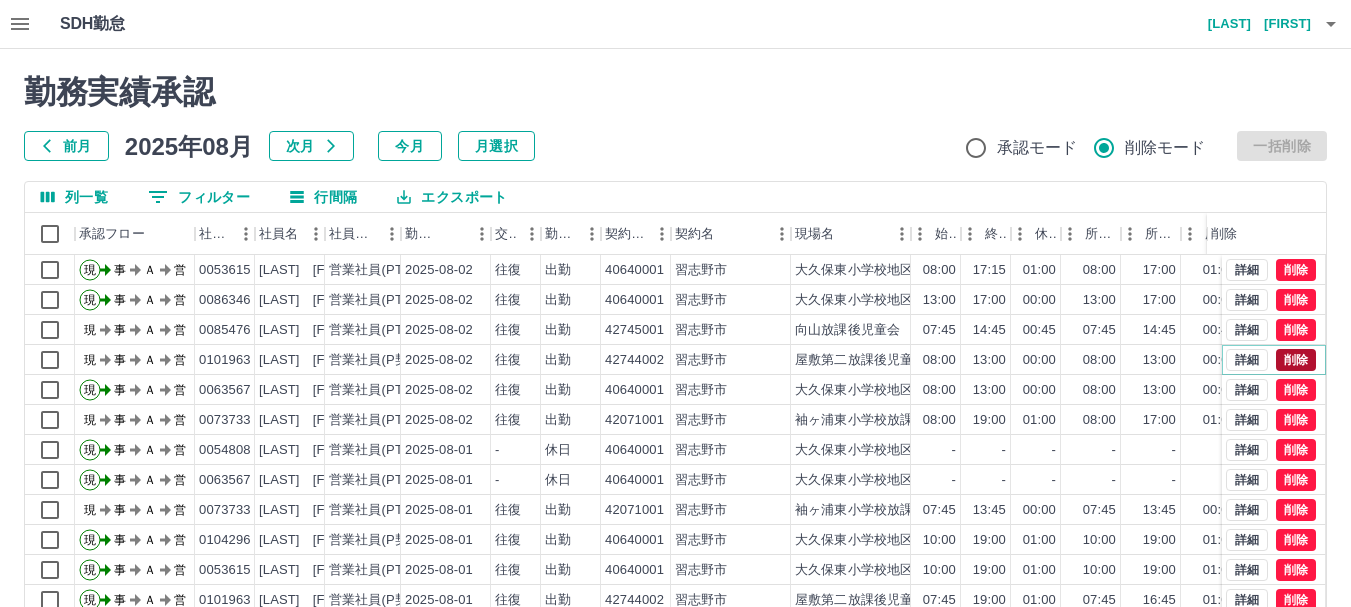 click on "削除" at bounding box center [1296, 360] 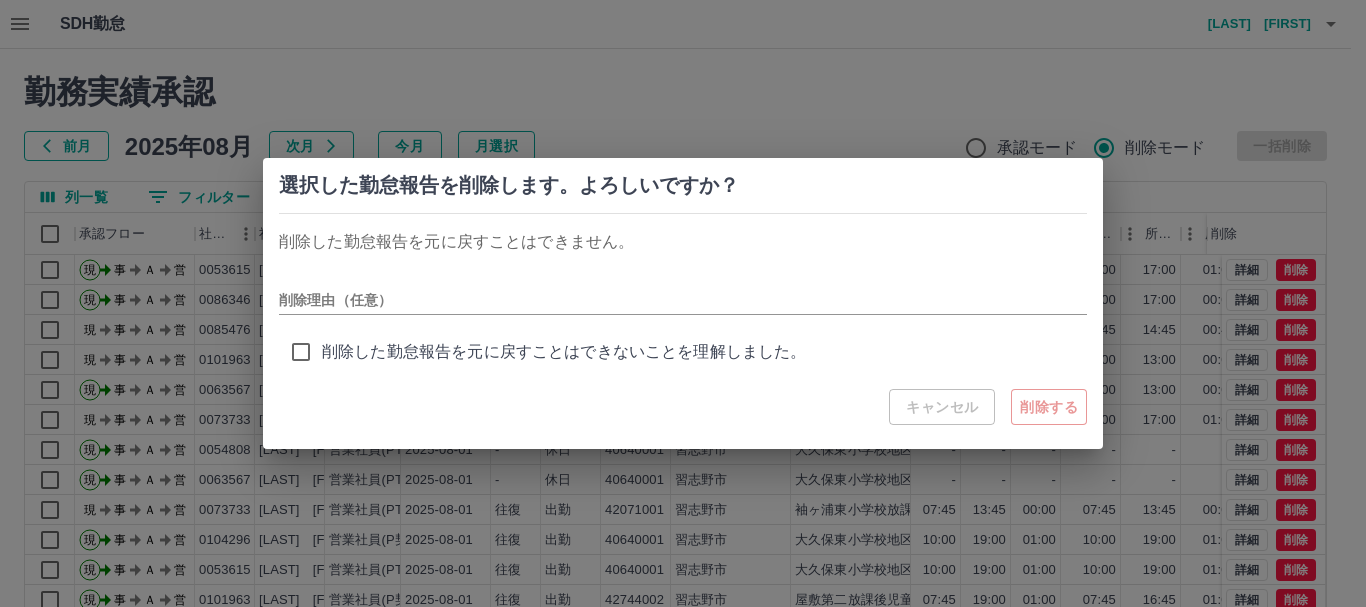 click on "キャンセル 削除する" at bounding box center (683, 407) 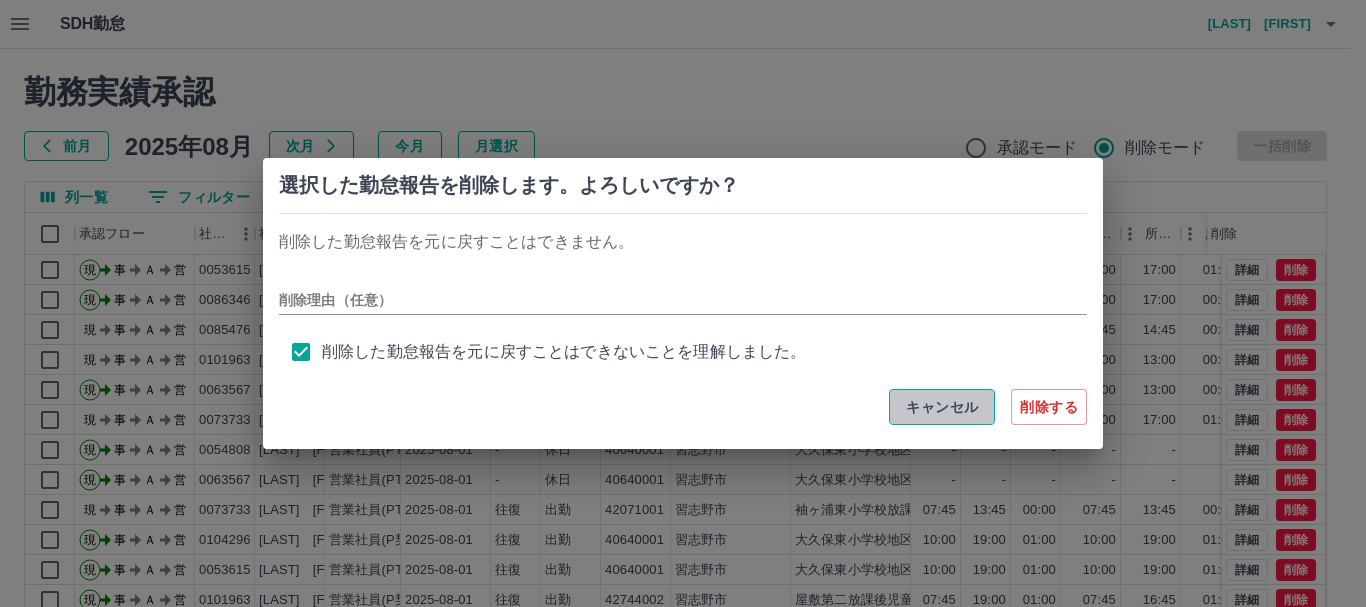 click on "キャンセル" at bounding box center [942, 407] 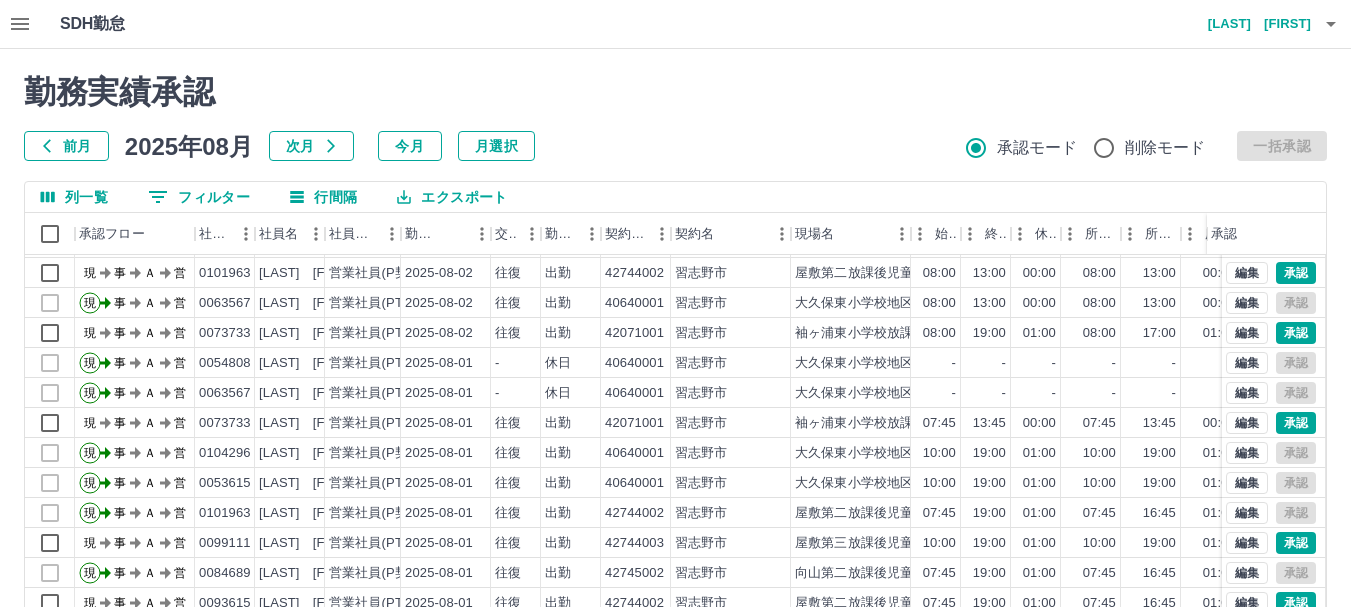scroll, scrollTop: 102, scrollLeft: 0, axis: vertical 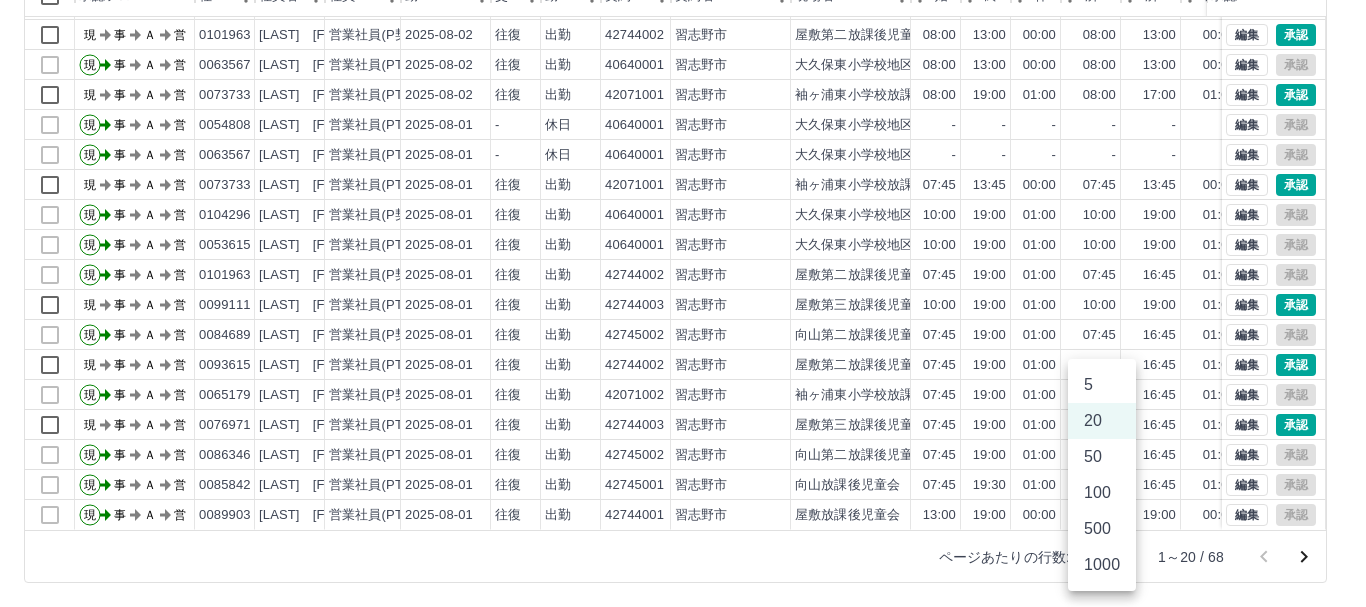 click on "SDH勤怠 [LAST]　[FIRST] 営業社員(PT契約) [DATE] 往復 出勤 [NUMBER] [CITY] [LOCATION] 00:00 [TIME] [TIME] 00:00 [TIME] [TIME] 00:00 04:00 04:00 00:00 事務担当者承認待 現 事 Ａ 営 [NUMBER] [LAST]　[FIRST] 営業社員(PT契約) [DATE] 往復 出勤 [NUMBER] [CITY] [LOCATION] 07:45 14:45 00:45 07:45 14:45 00:45 07:00 06:15 00:00 土曜日出勤 現場責任者承認待 現 事 Ａ 営 [NUMBER] [LAST]　[FIRST] 営業社員(P契約) [DATE] 往復 出勤 [NUMBER] [CITY] 08:00 13:00" at bounding box center (683, 184) 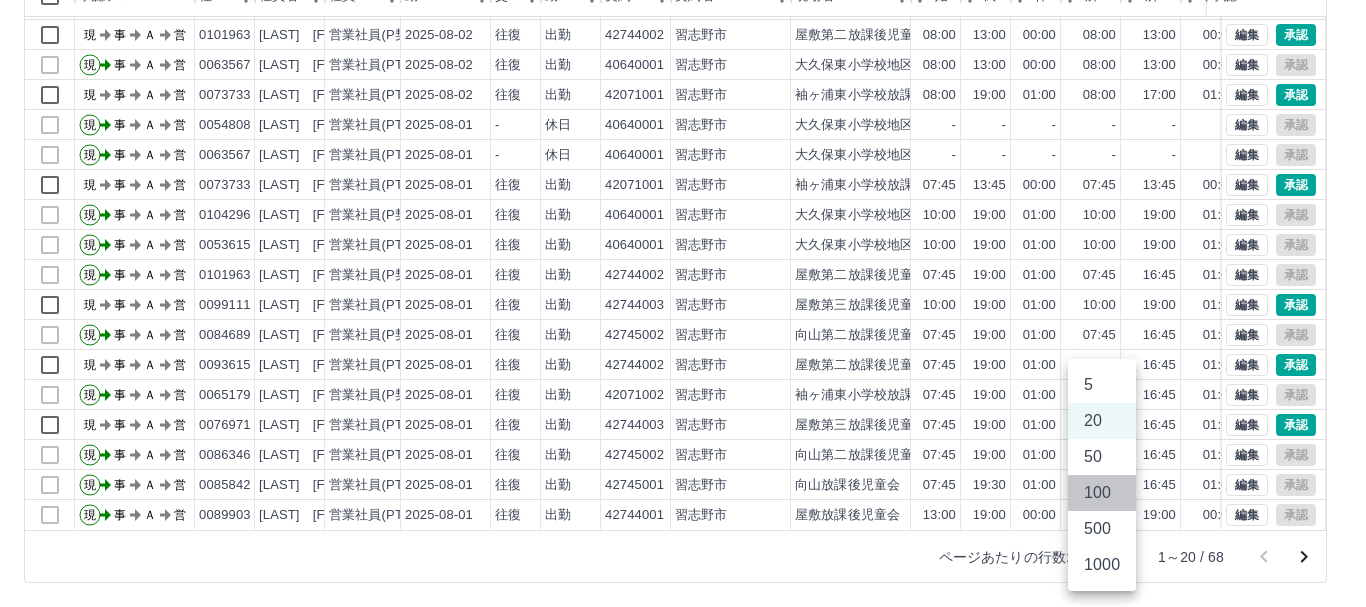 click on "100" at bounding box center (1102, 493) 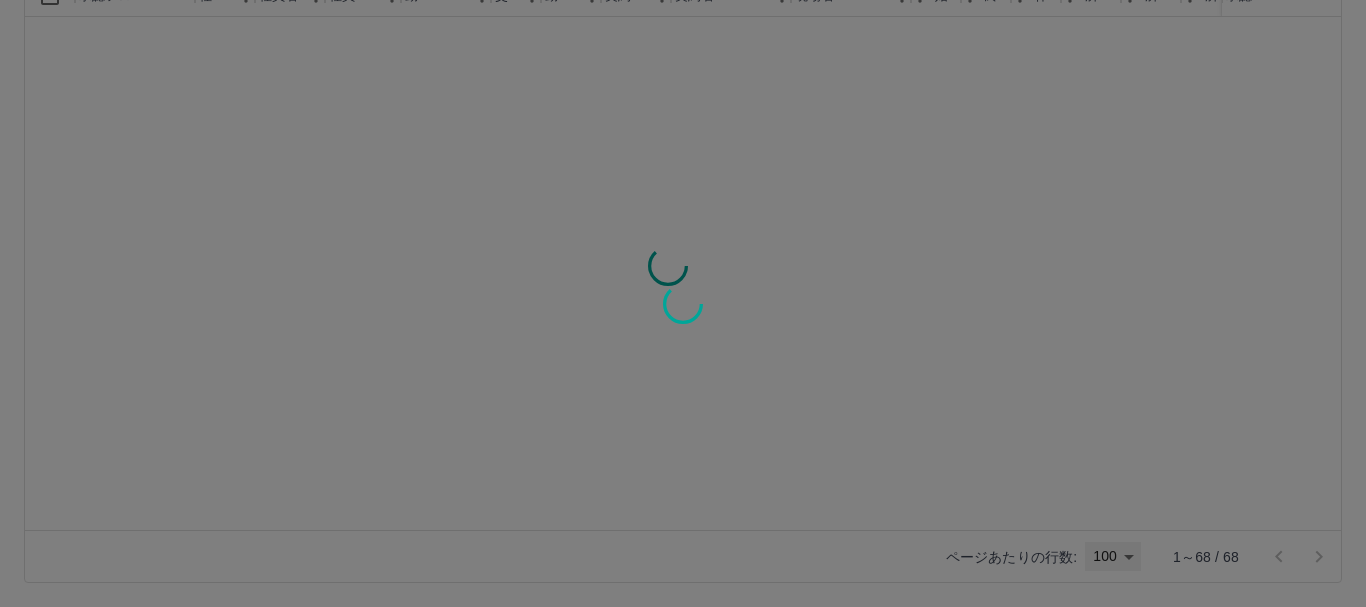 type on "***" 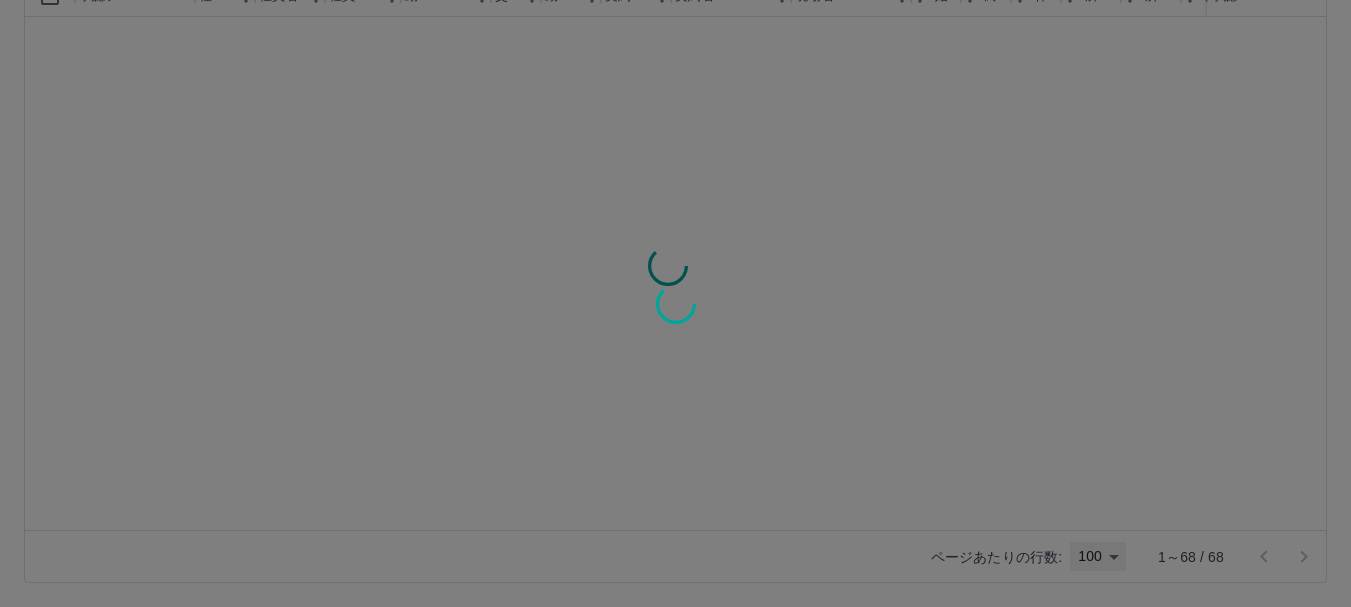 scroll, scrollTop: 0, scrollLeft: 0, axis: both 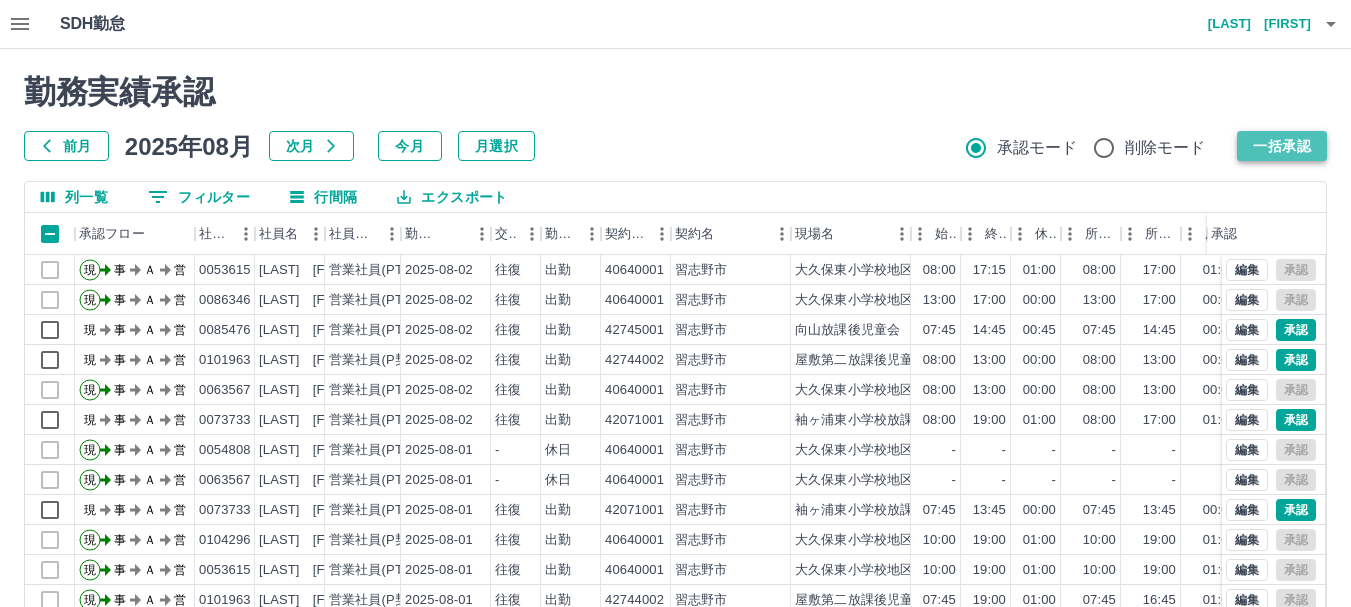 click on "一括承認" at bounding box center (1282, 146) 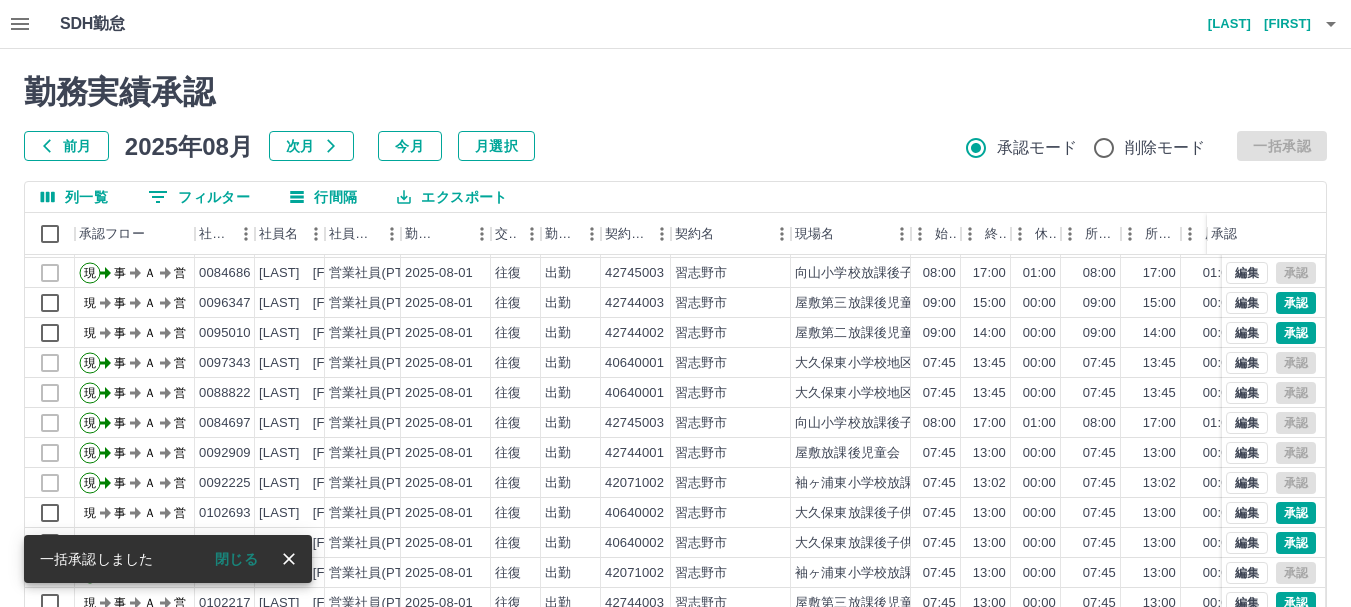 scroll, scrollTop: 1542, scrollLeft: 0, axis: vertical 